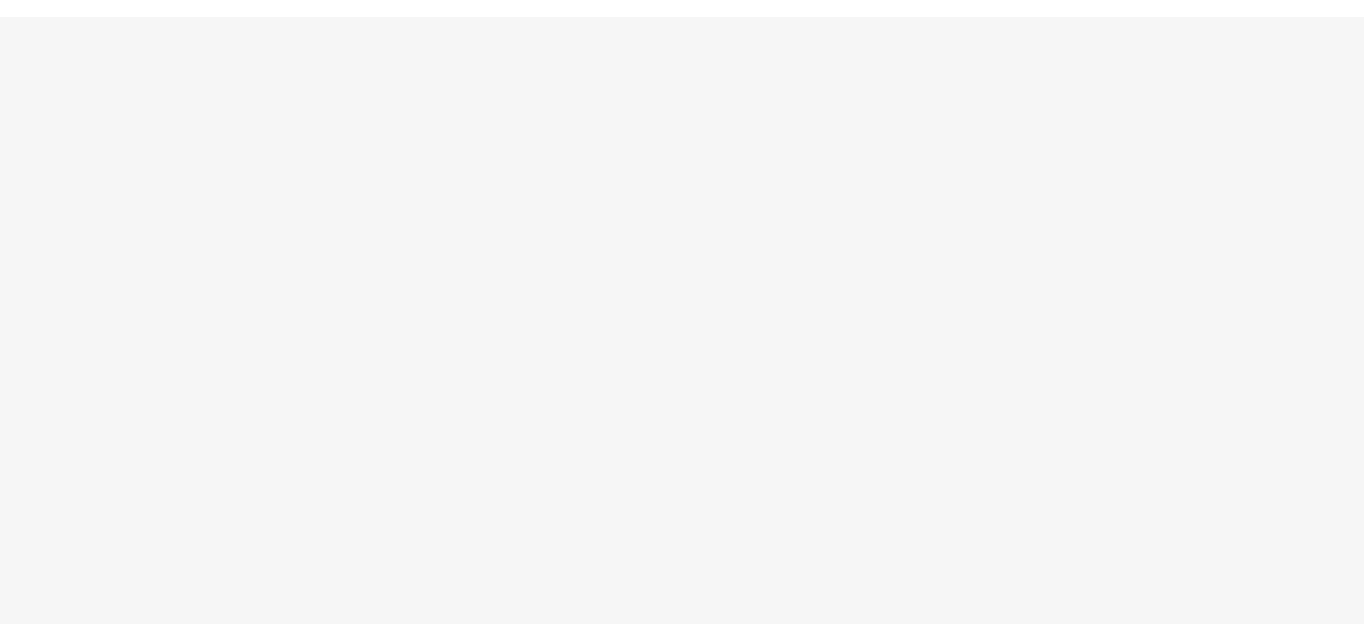 scroll, scrollTop: 0, scrollLeft: 0, axis: both 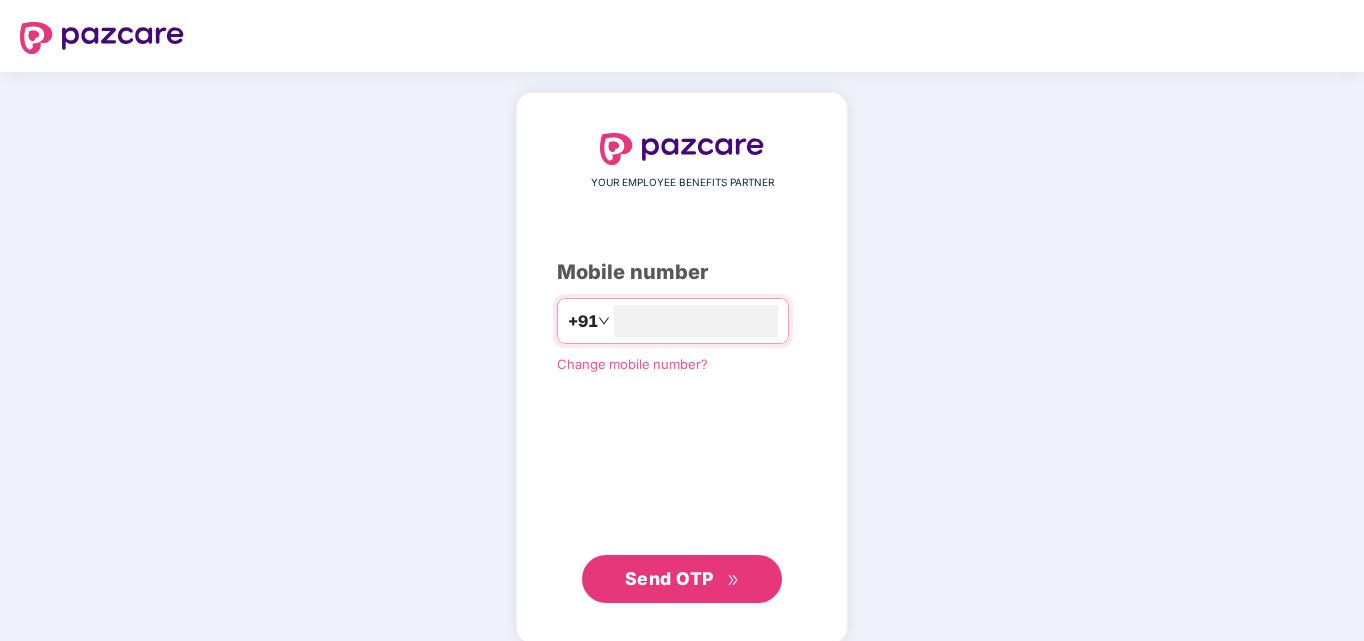 type on "**********" 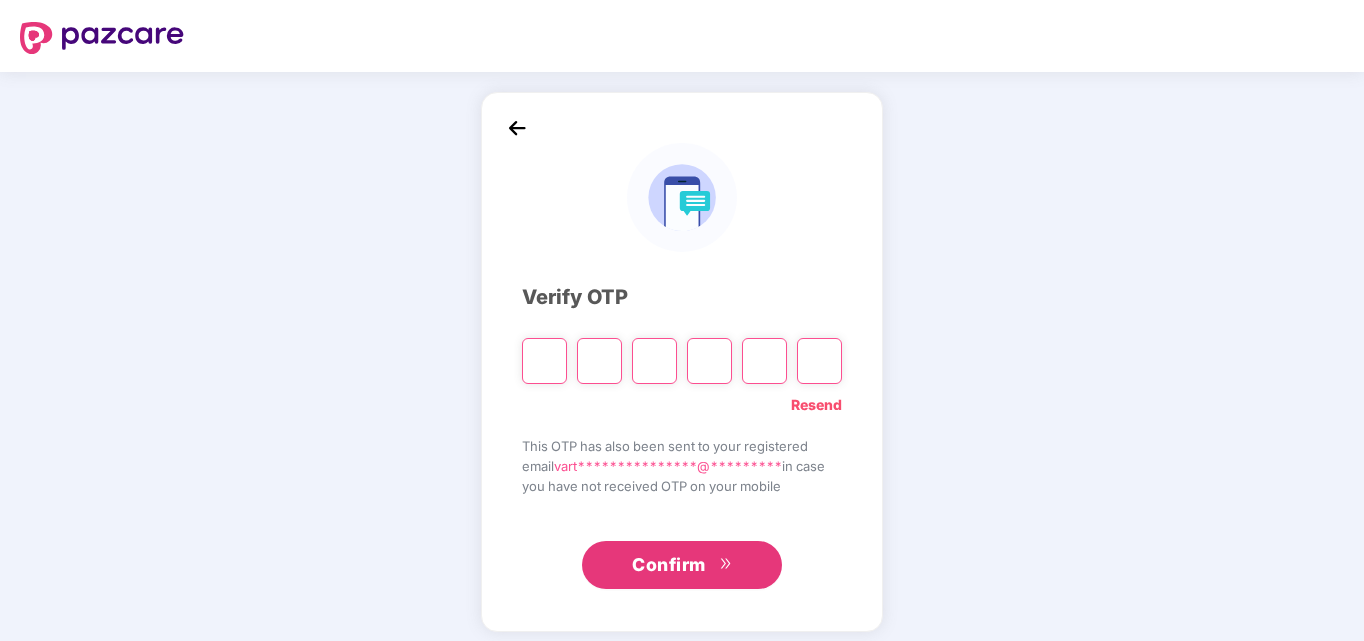 type on "*" 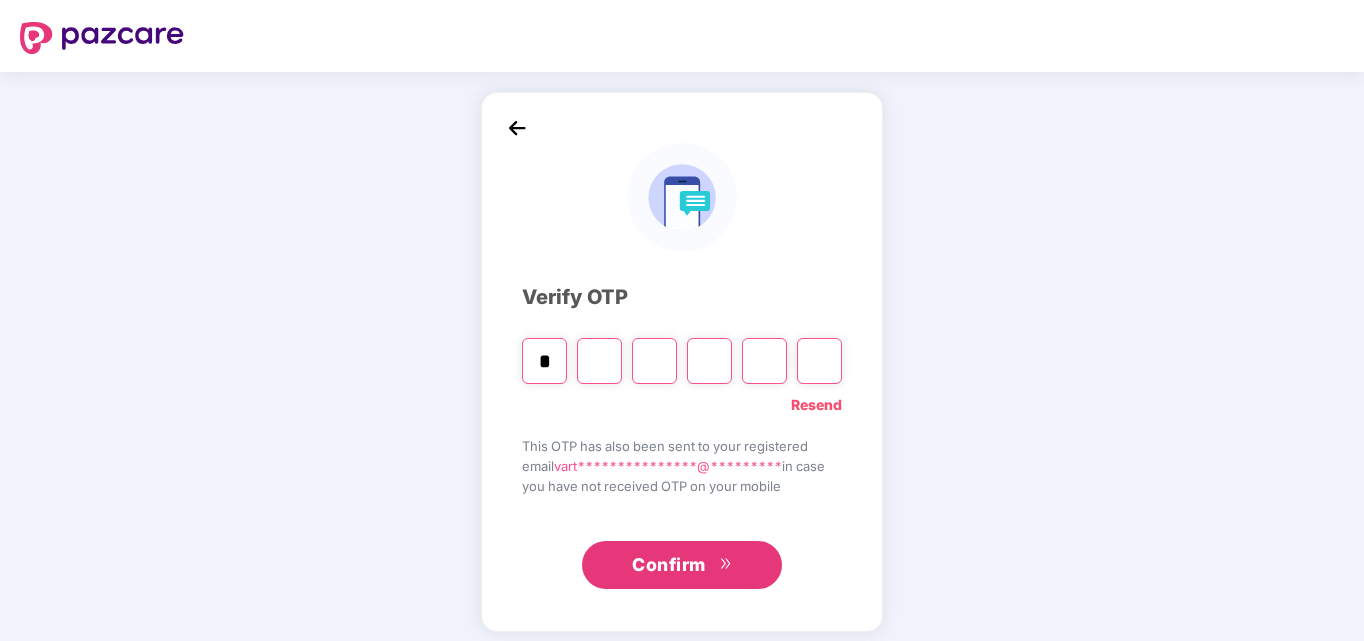 type on "*" 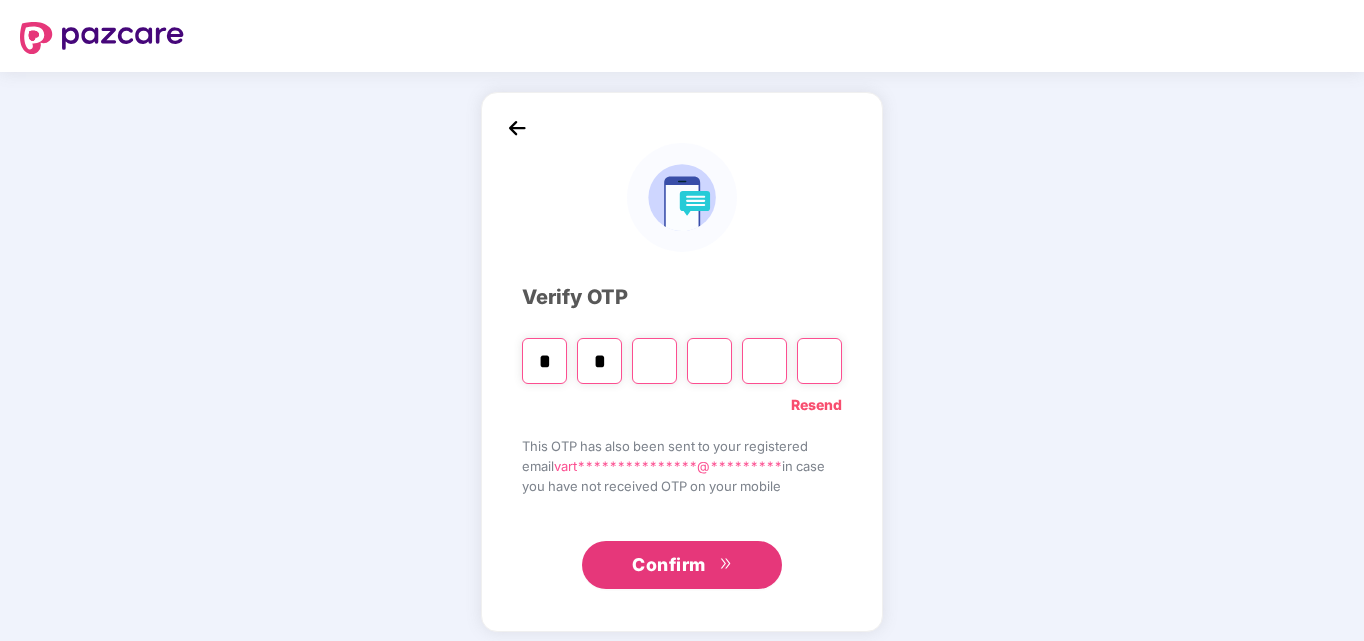 type on "*" 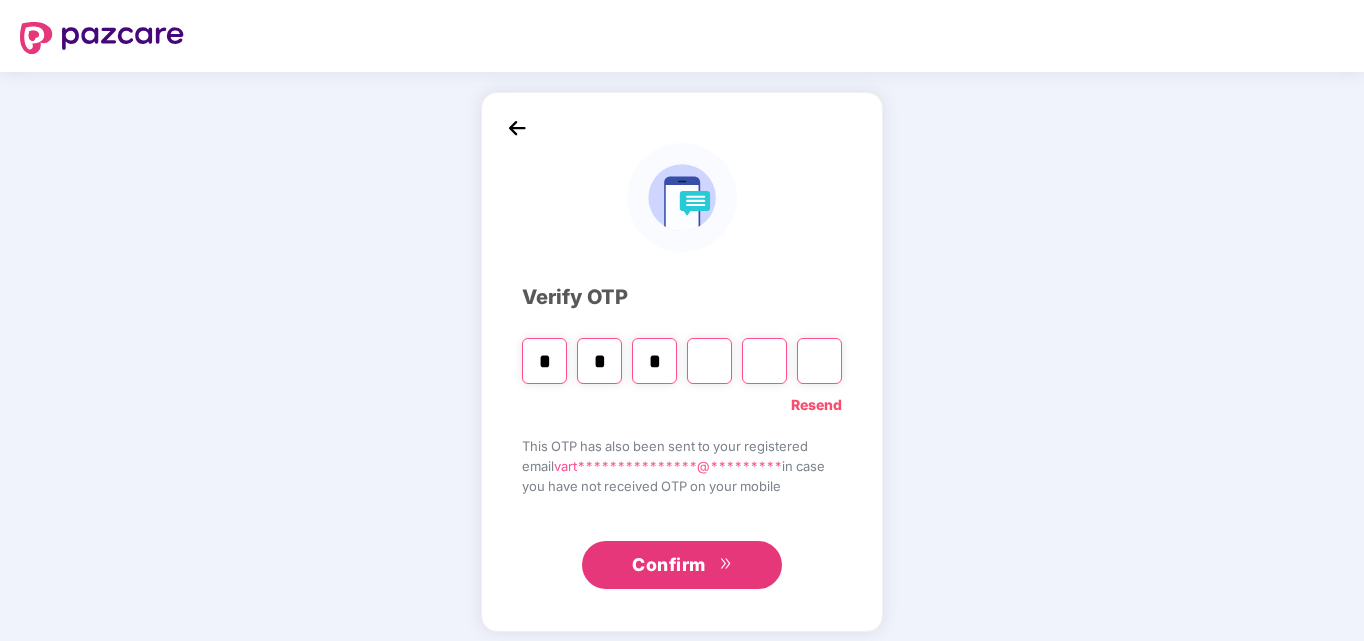 type on "*" 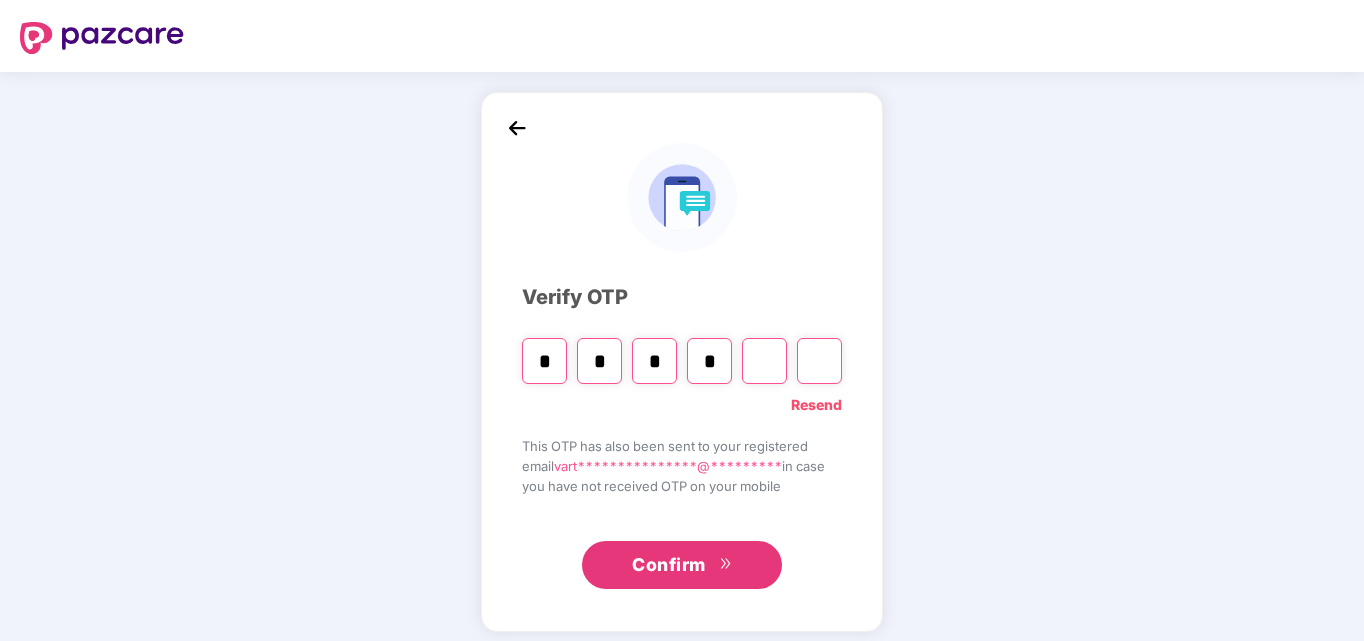 type on "*" 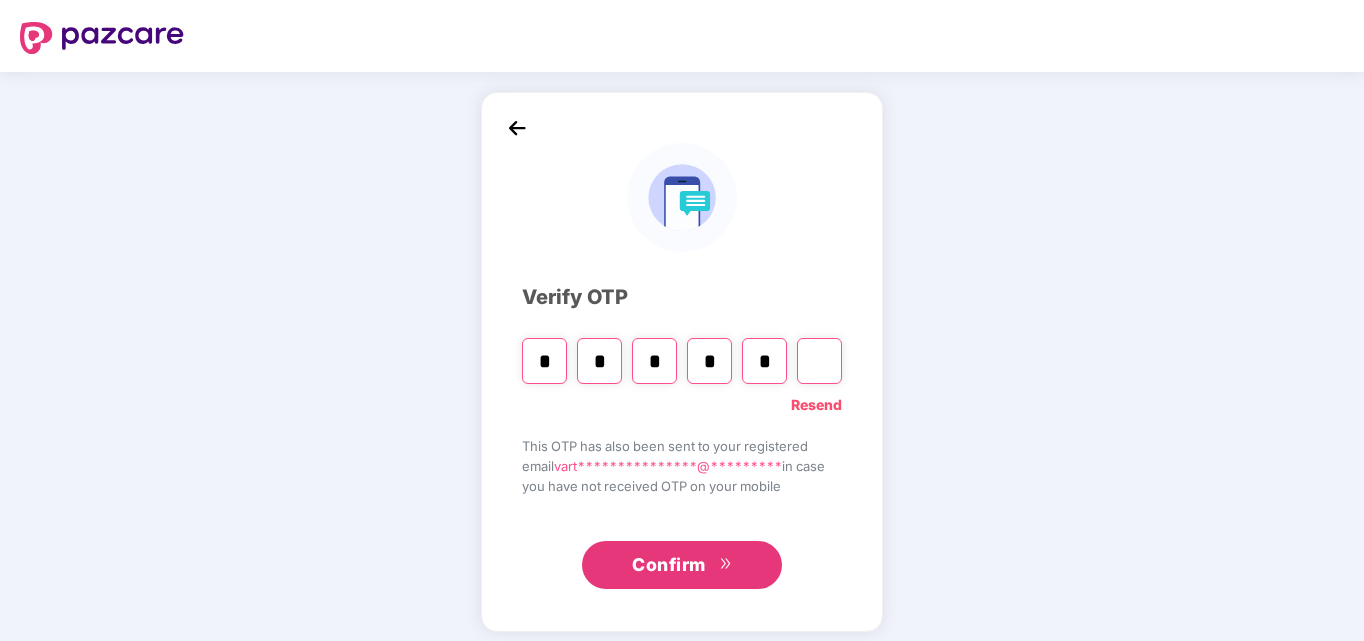 type on "*" 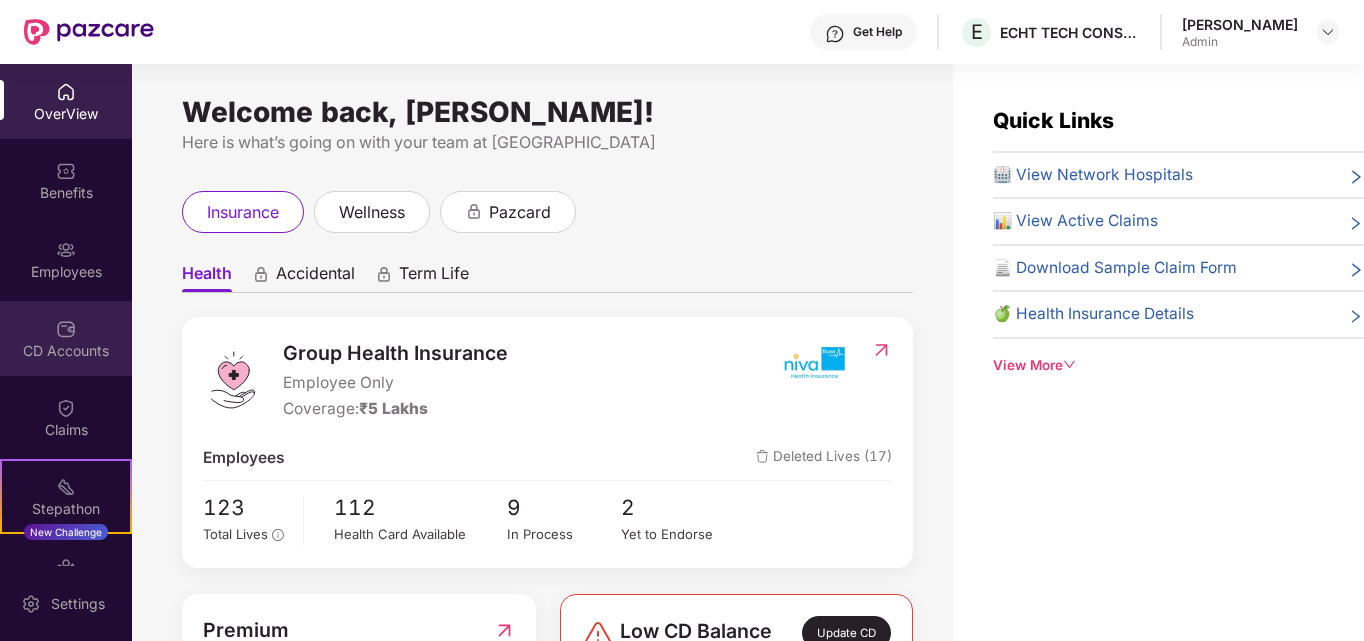 click at bounding box center (66, 329) 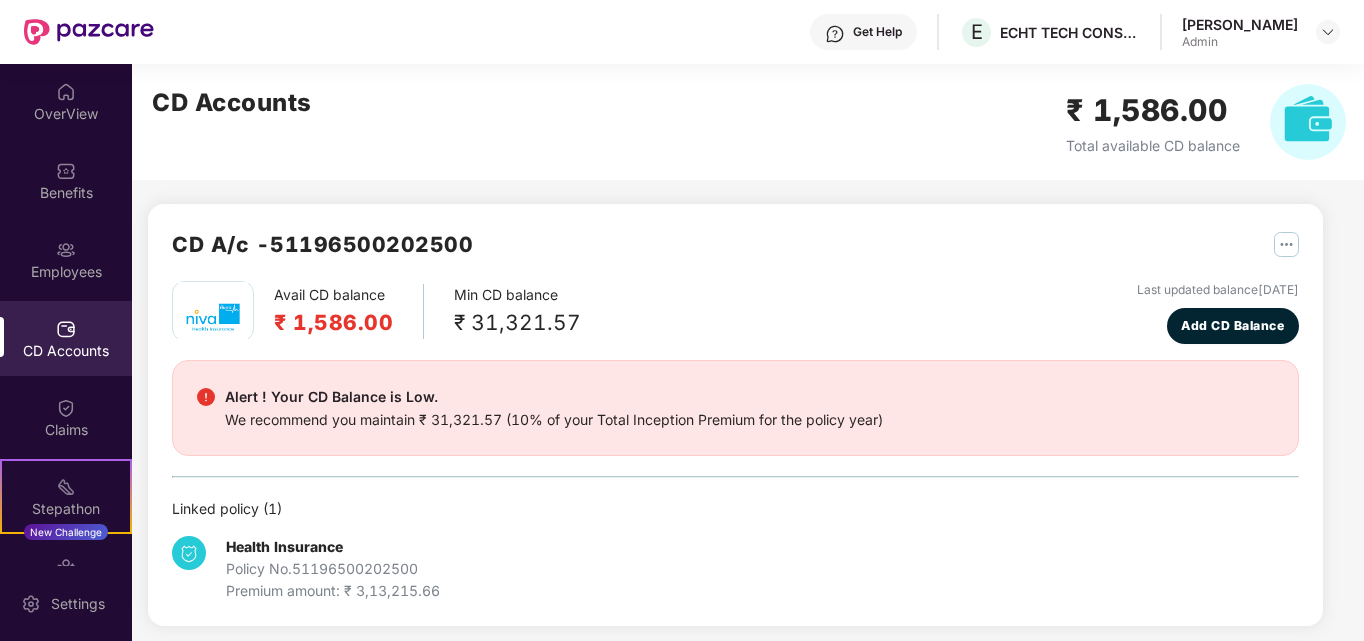 scroll, scrollTop: 9, scrollLeft: 0, axis: vertical 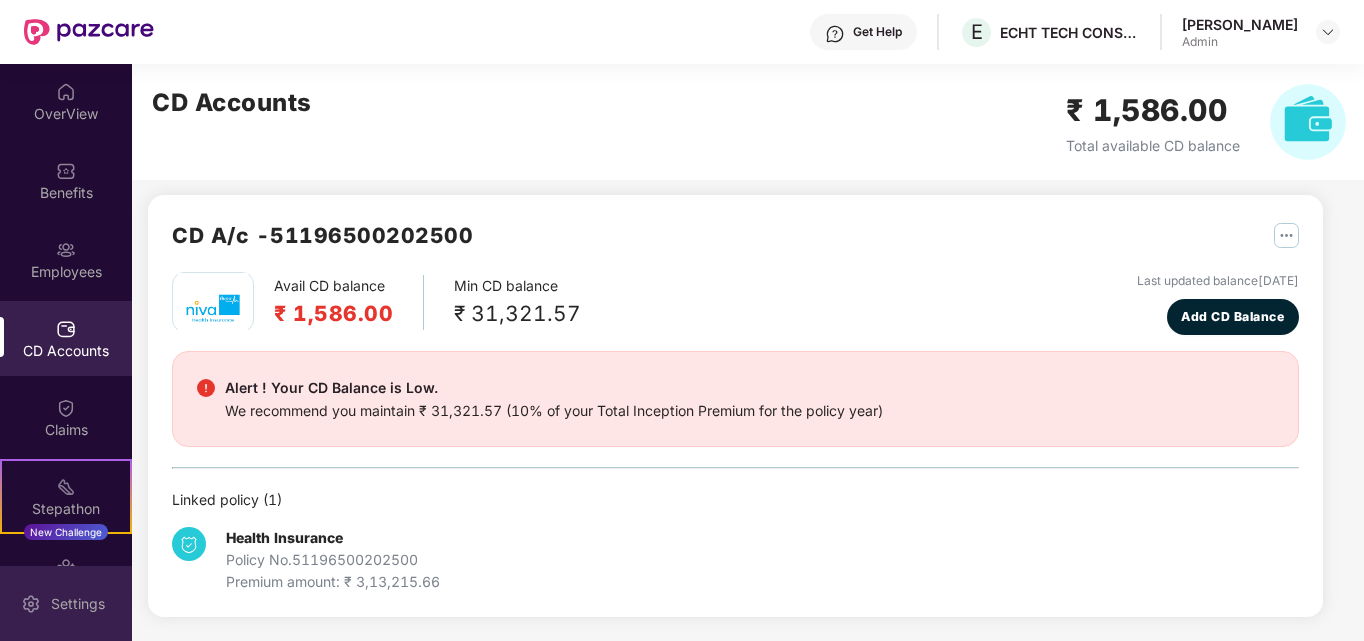 click on "Settings" at bounding box center [78, 604] 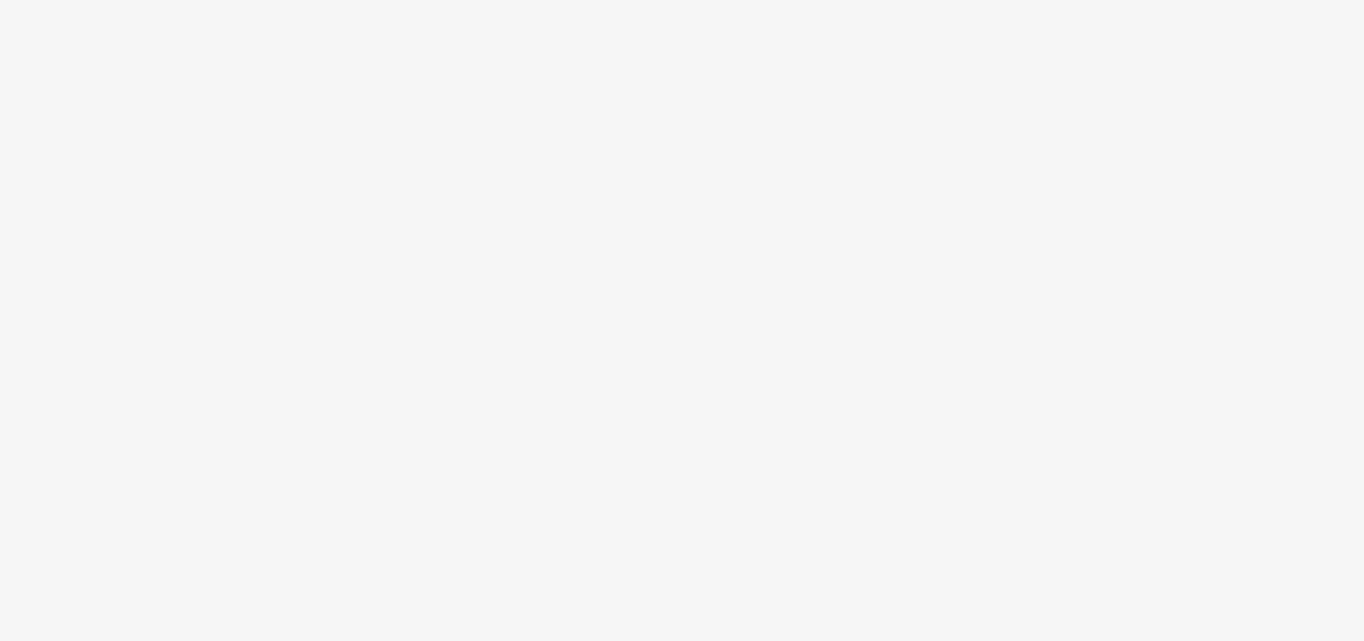 scroll, scrollTop: 0, scrollLeft: 0, axis: both 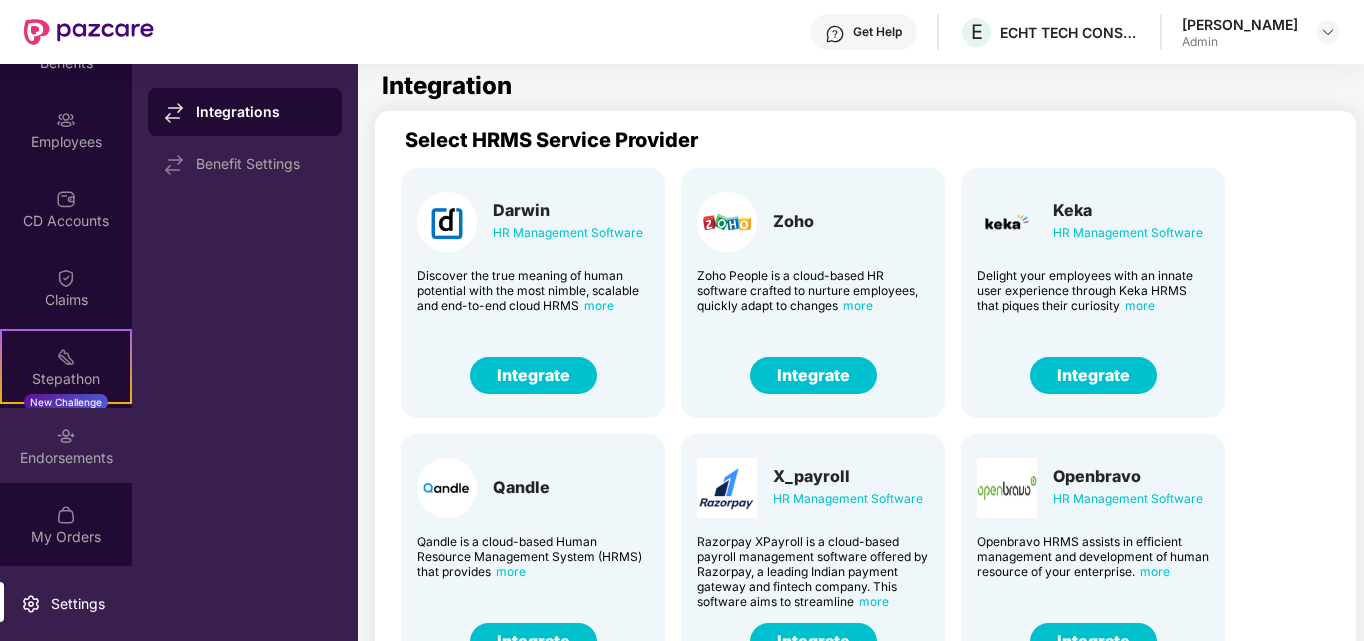 click at bounding box center [66, 436] 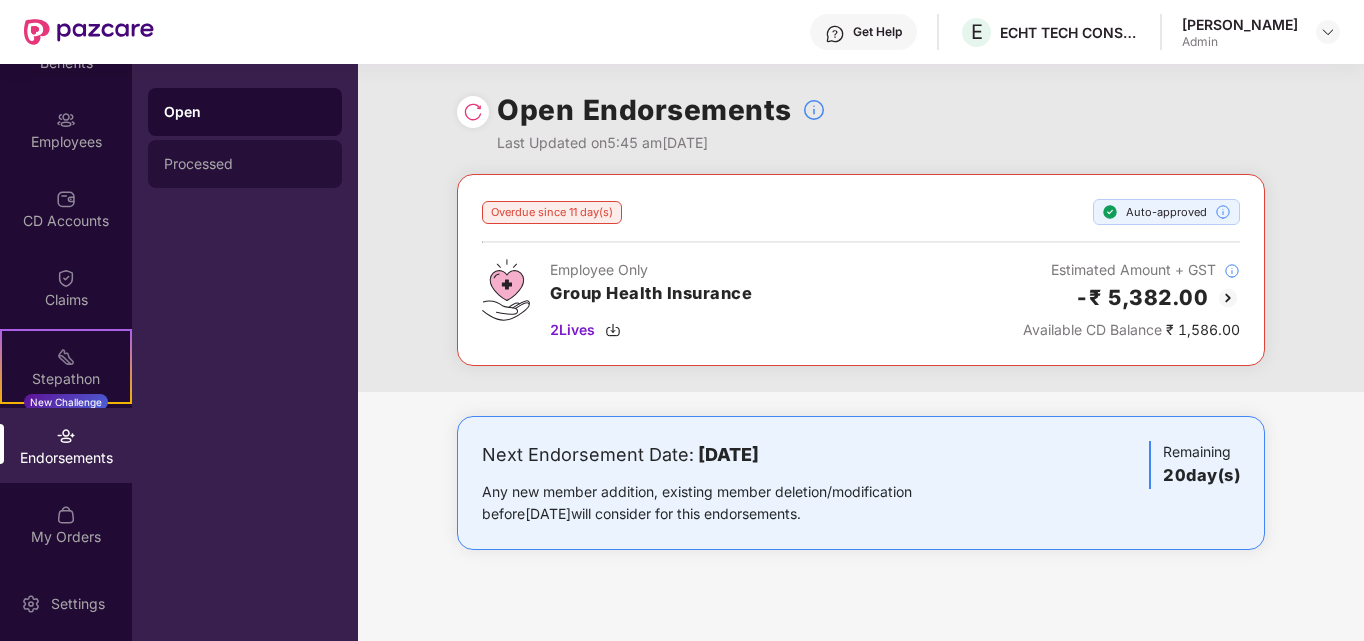 click on "Processed" at bounding box center [245, 164] 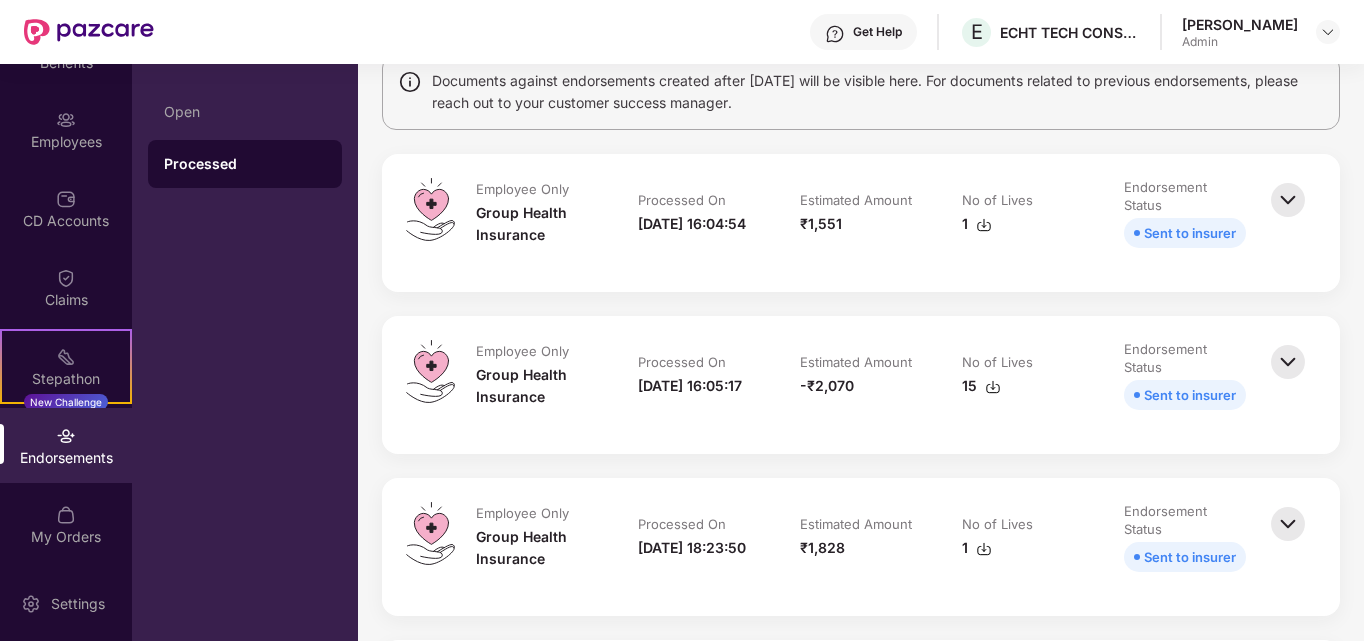 scroll, scrollTop: 200, scrollLeft: 0, axis: vertical 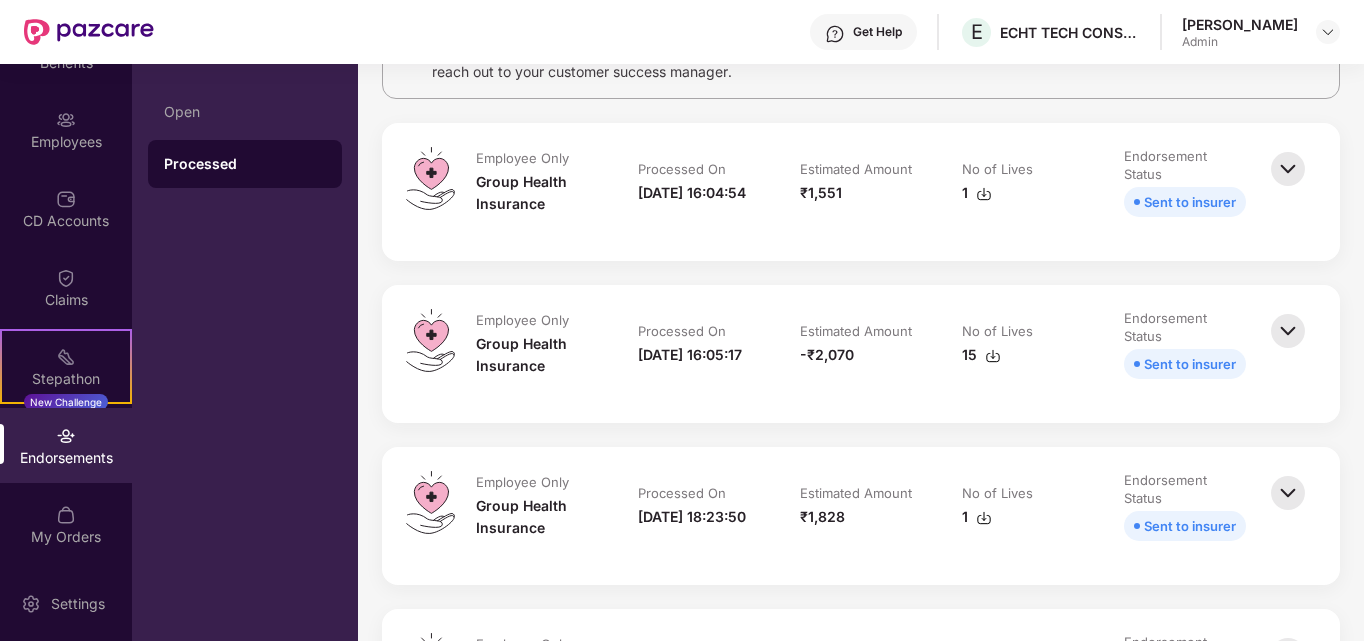 click at bounding box center (1288, 493) 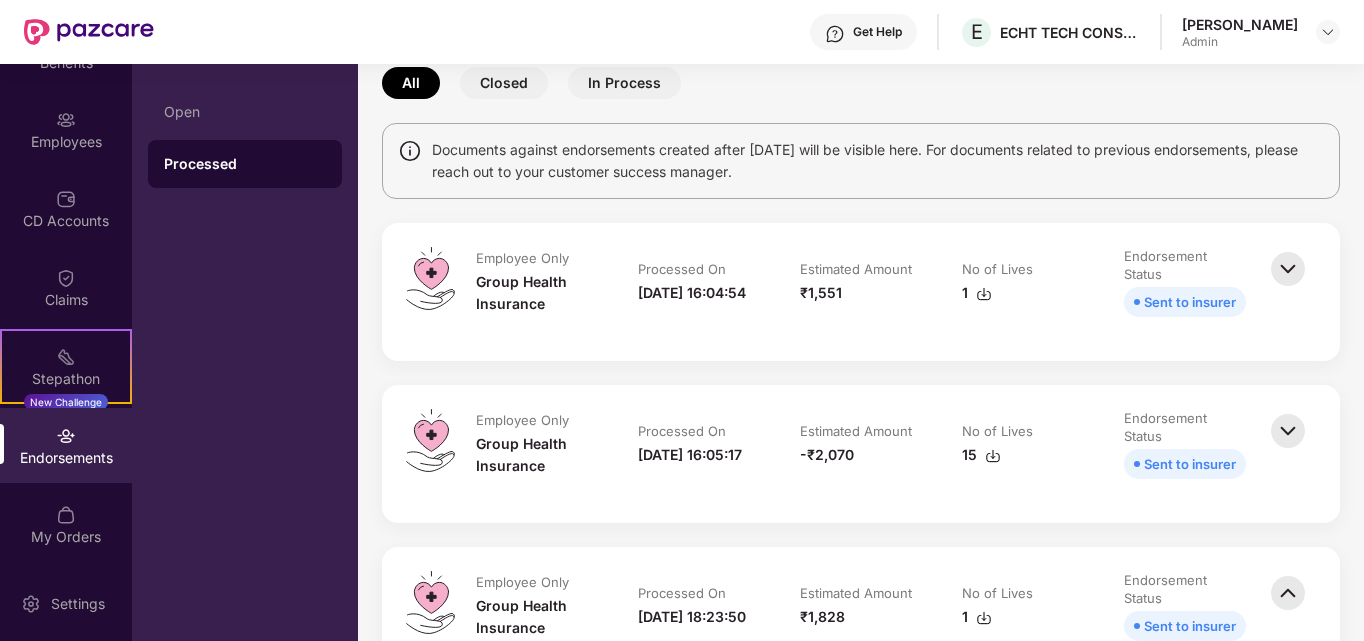 scroll, scrollTop: 0, scrollLeft: 0, axis: both 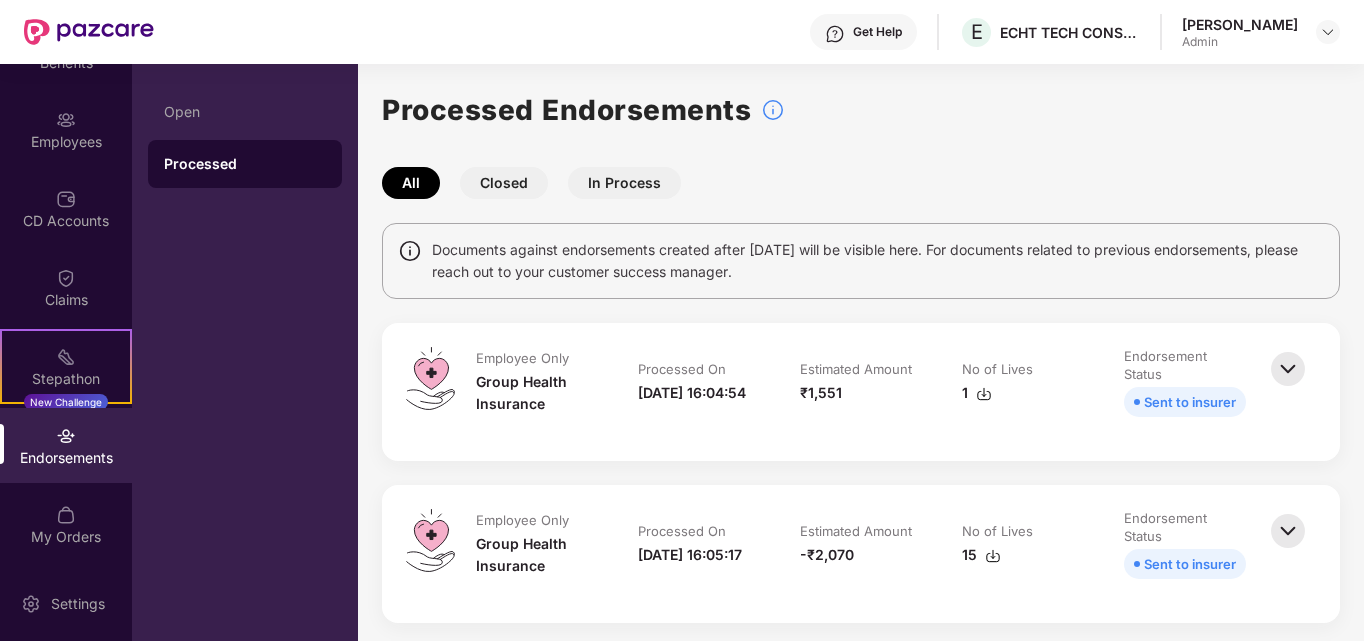 click on "In Process" at bounding box center (624, 183) 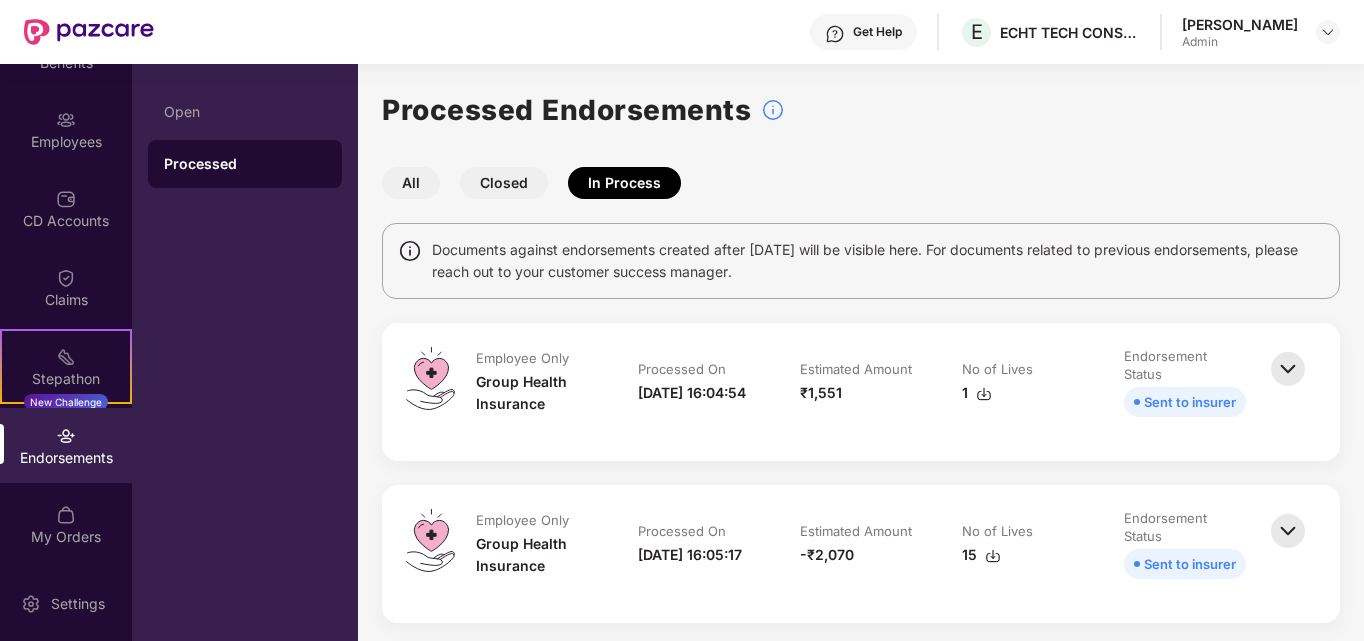 click on "Closed" at bounding box center [504, 183] 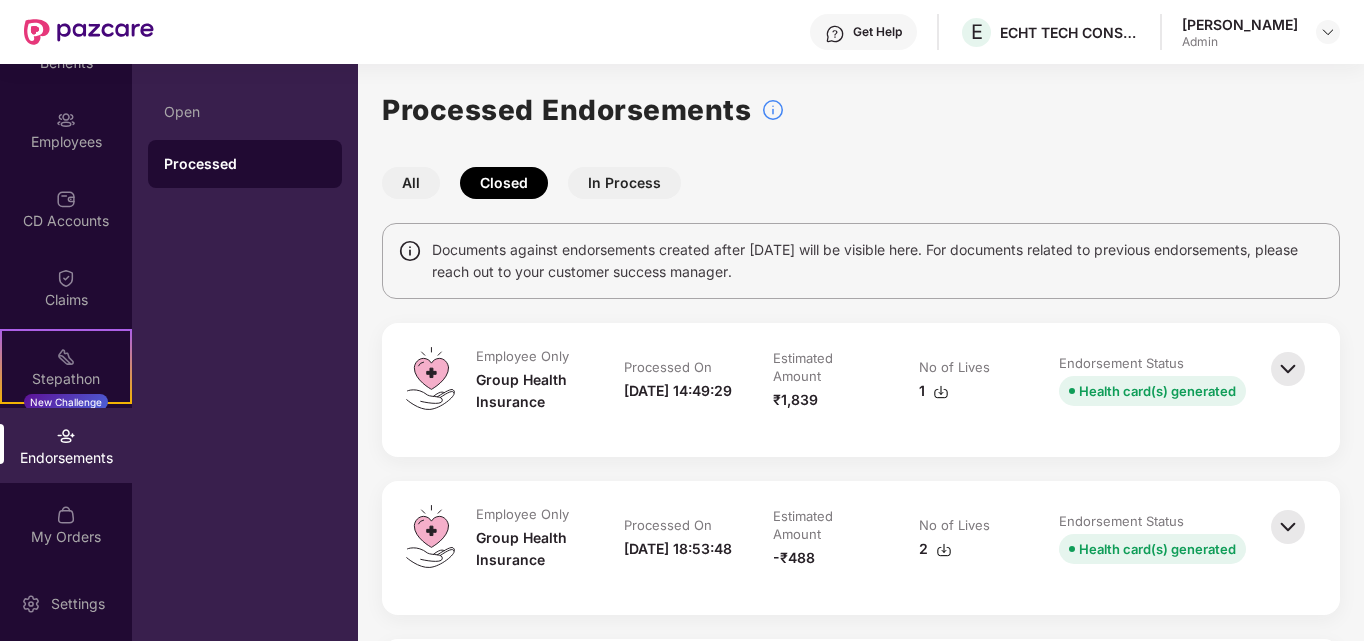 click at bounding box center (1288, 369) 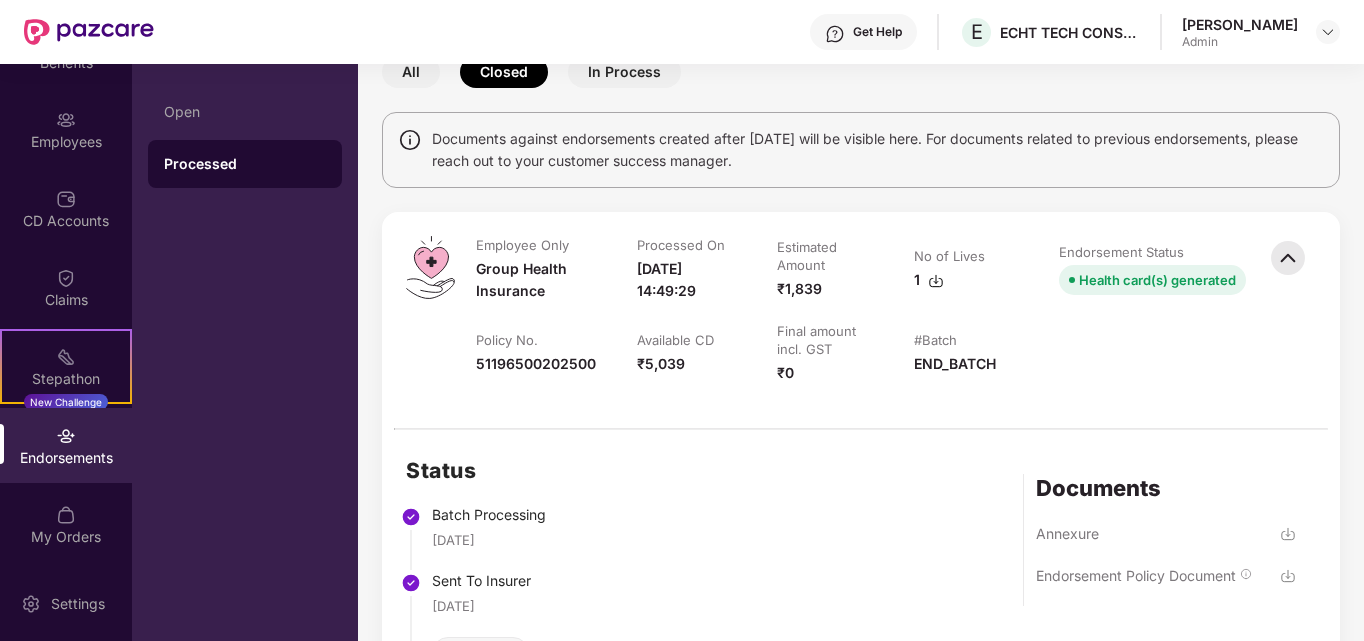 scroll, scrollTop: 200, scrollLeft: 0, axis: vertical 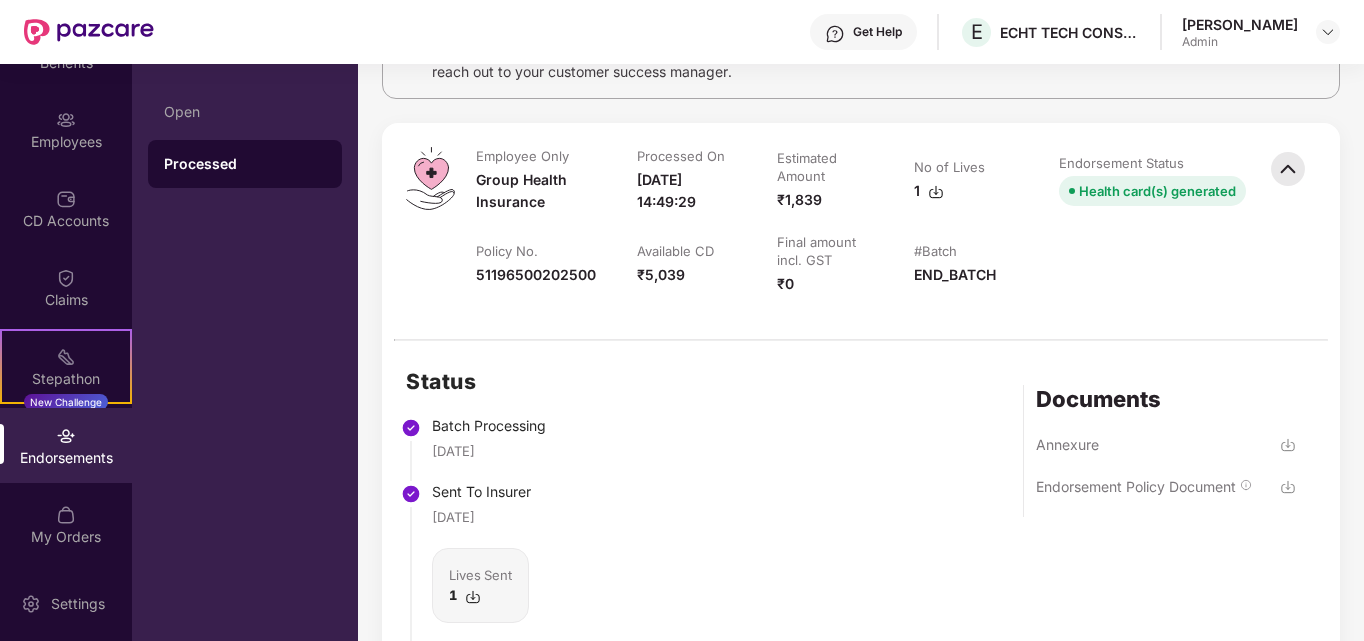 click at bounding box center [936, 192] 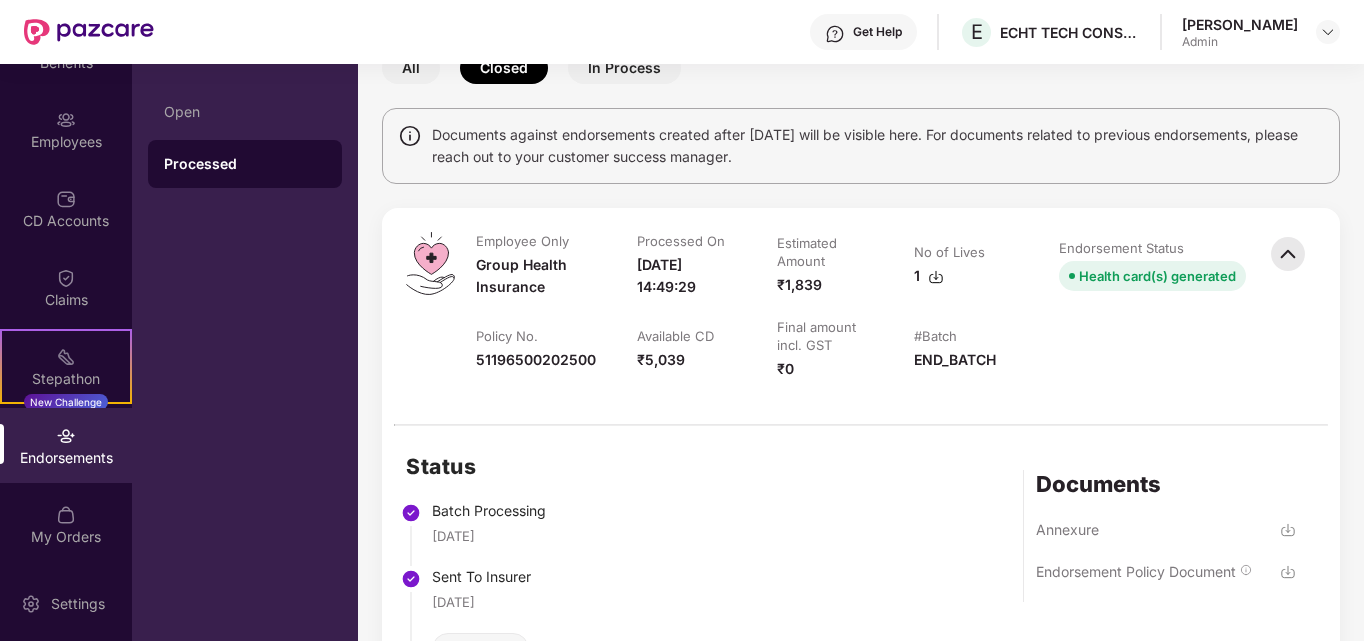scroll, scrollTop: 0, scrollLeft: 0, axis: both 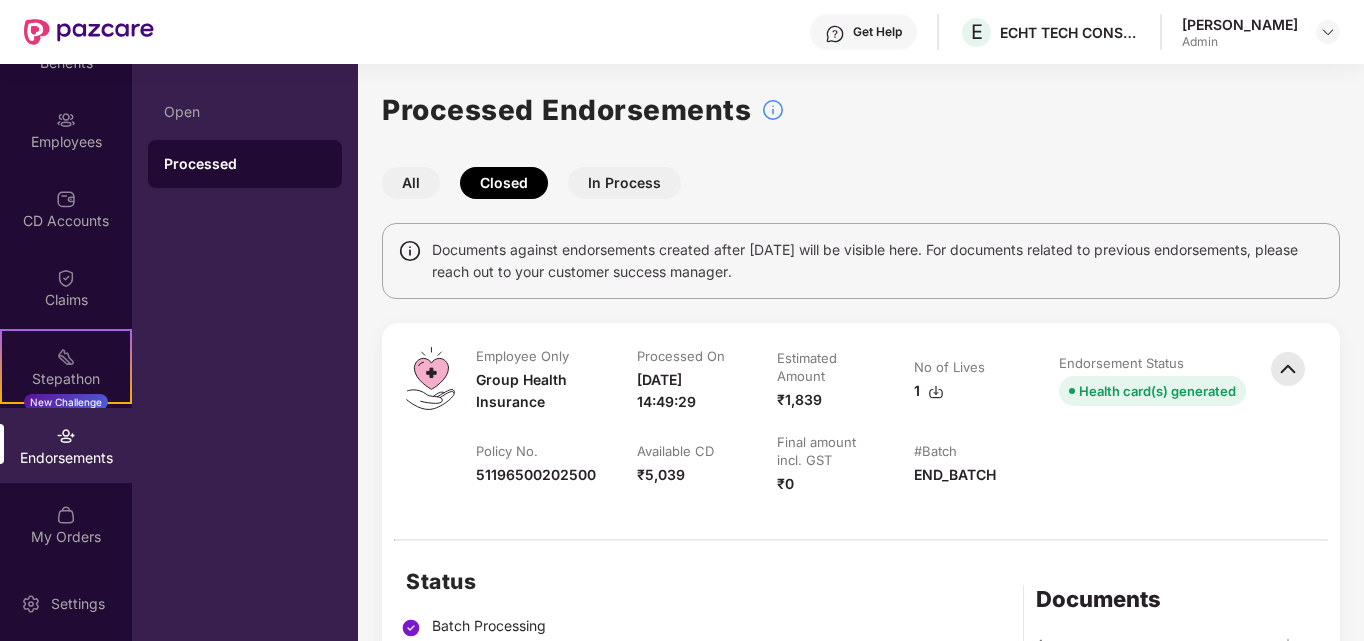 click on "Processed Endorsements All   Closed   In Process   Documents against endorsements created after [DATE] will be visible here. For documents related to previous endorsements, please reach out to your customer success manager. Employee Only Group Health Insurance Processed On [DATE] 14:49:29 Estimated Amount ₹1,839 No of Lives 1   Endorsement Status Health card(s) generated Policy No. 51196500202500 Available CD ₹5,039 Final amount incl. GST ₹0 #Batch END_BATCH Status Batch Processing   [DATE] Sent To Insurer   [DATE] Lives Sent 1 Endorsement Completion   [DATE] Lives Endorsed 1 Documents Annexure Endorsement Policy Document Employee Only Group Health Insurance Processed On [DATE] 18:53:48 Estimated Amount -₹488 No of Lives 2   Endorsement Status Health card(s) generated Employee Only Group Health Insurance Processed On [DATE] 12:28:15 Estimated Amount -₹20,957 No of Lives 10   Endorsement Status Health card(s) generated Enrolment Batch Employee Only Processed On" at bounding box center (861, 1976) 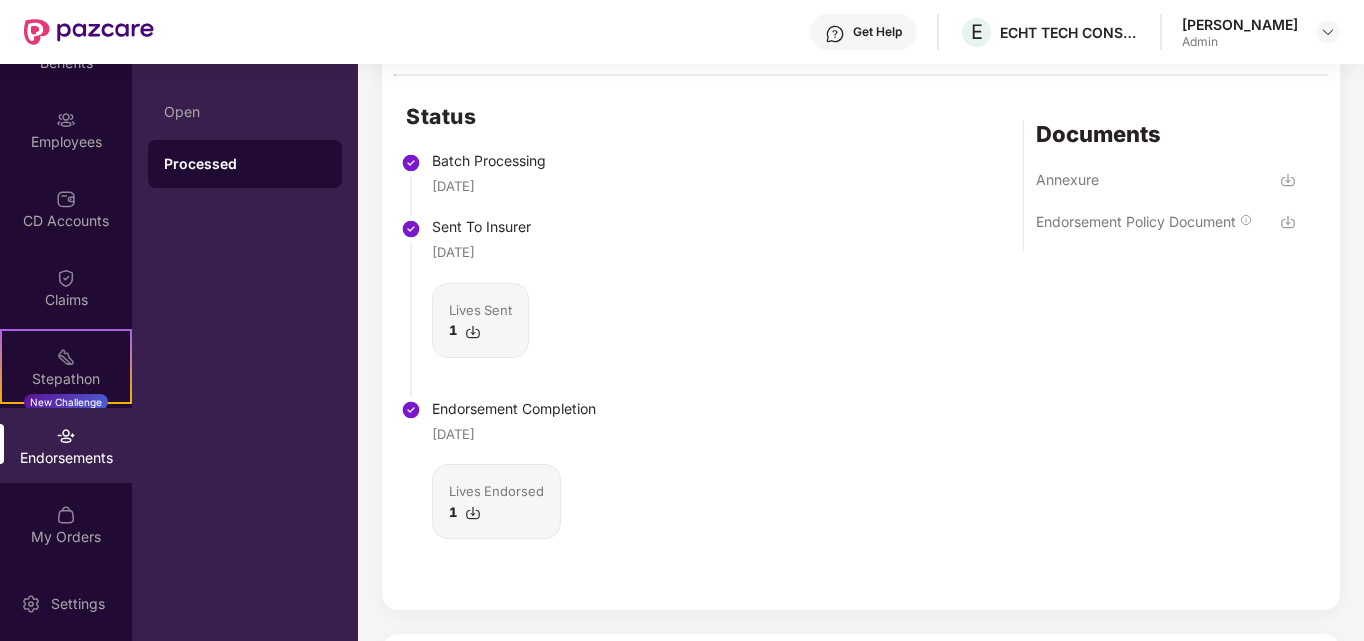 scroll, scrollTop: 500, scrollLeft: 0, axis: vertical 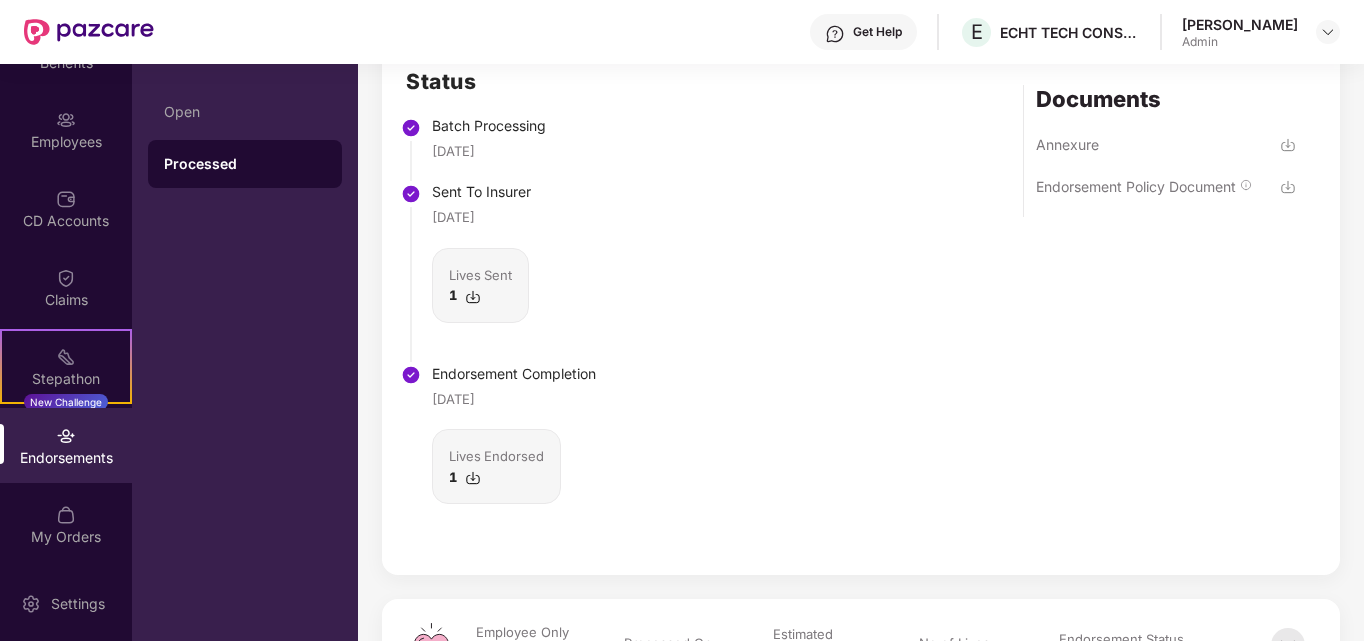 click at bounding box center (1288, 145) 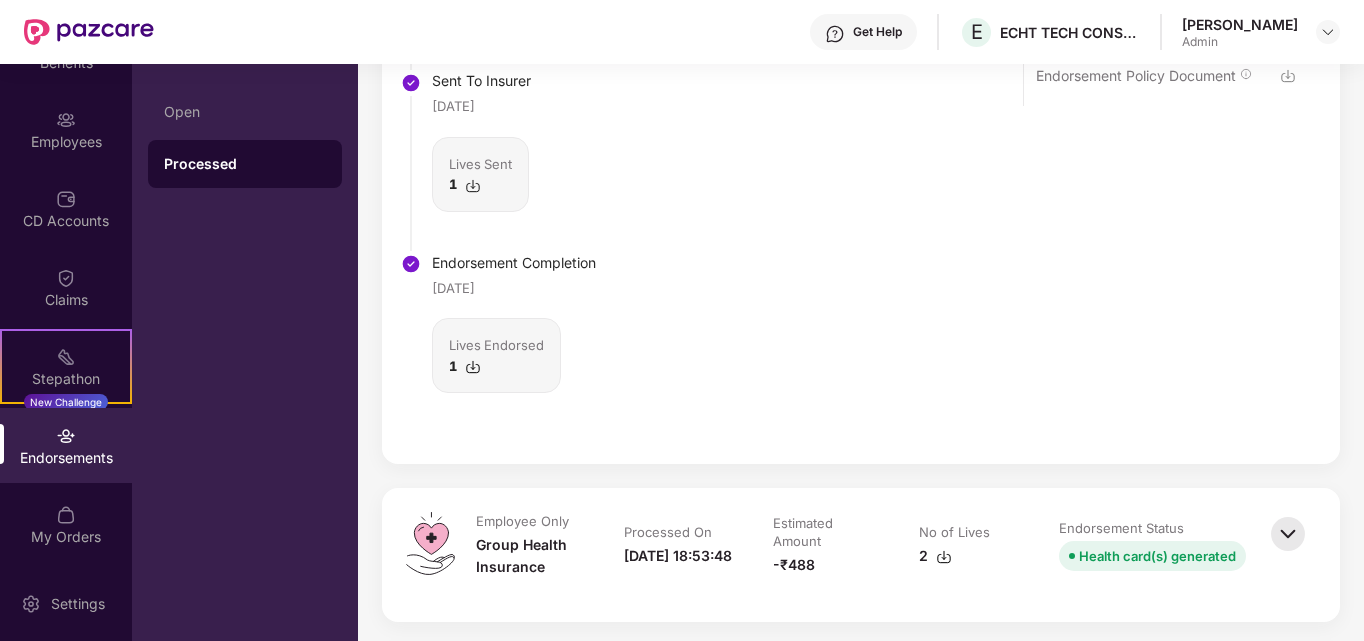 scroll, scrollTop: 500, scrollLeft: 0, axis: vertical 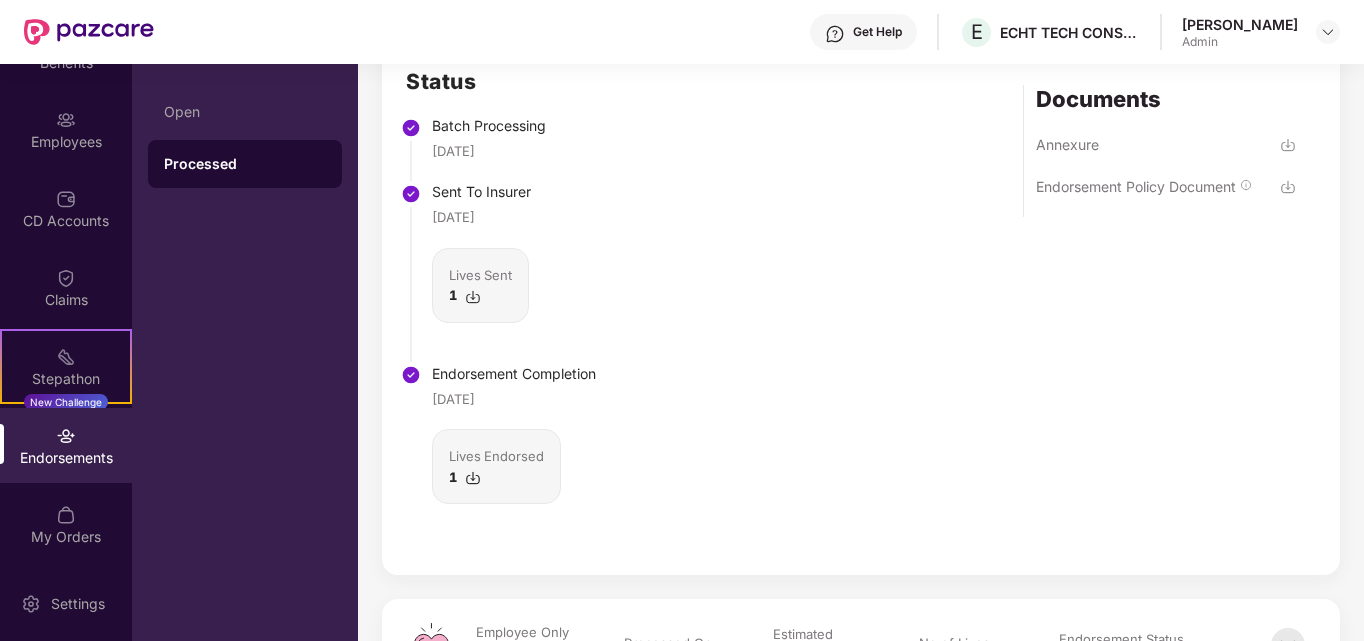 click at bounding box center (1288, 187) 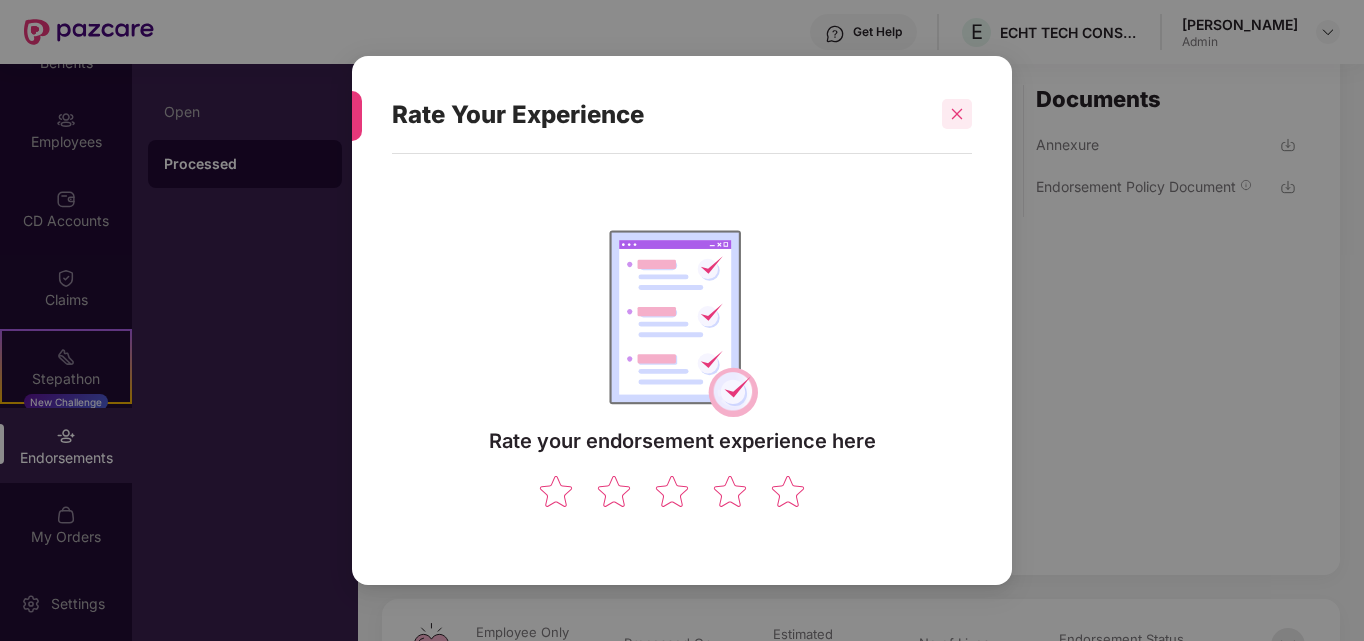 click 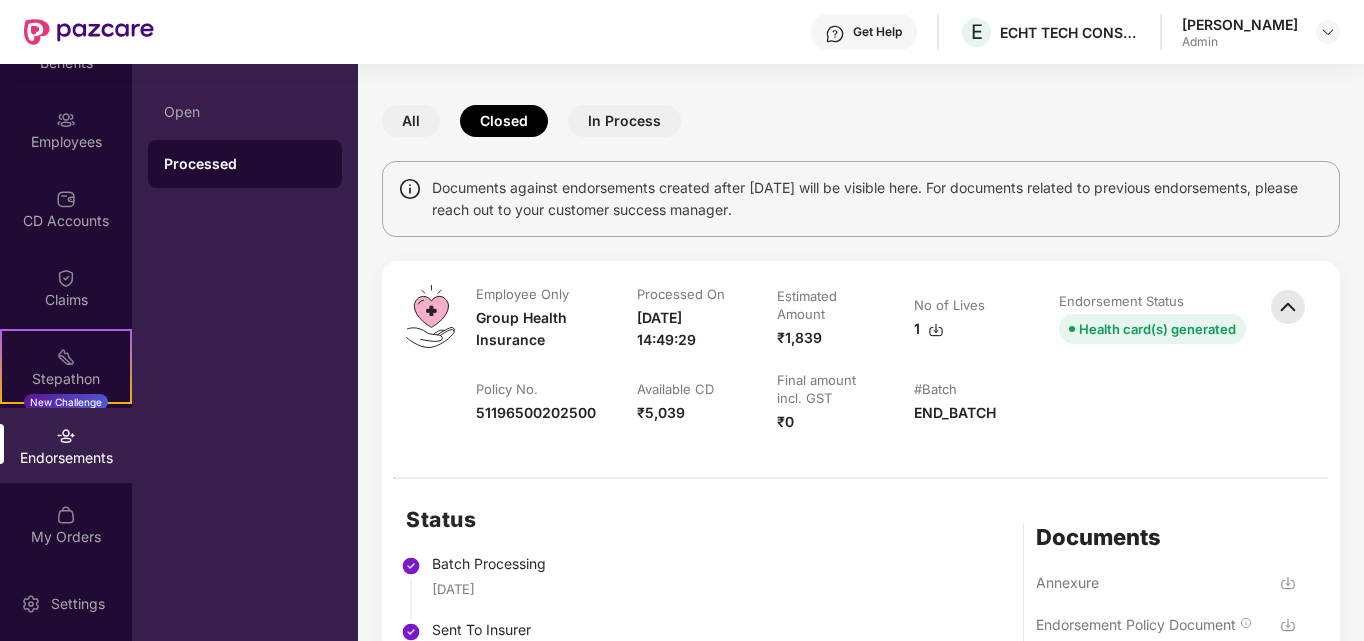 scroll, scrollTop: 0, scrollLeft: 0, axis: both 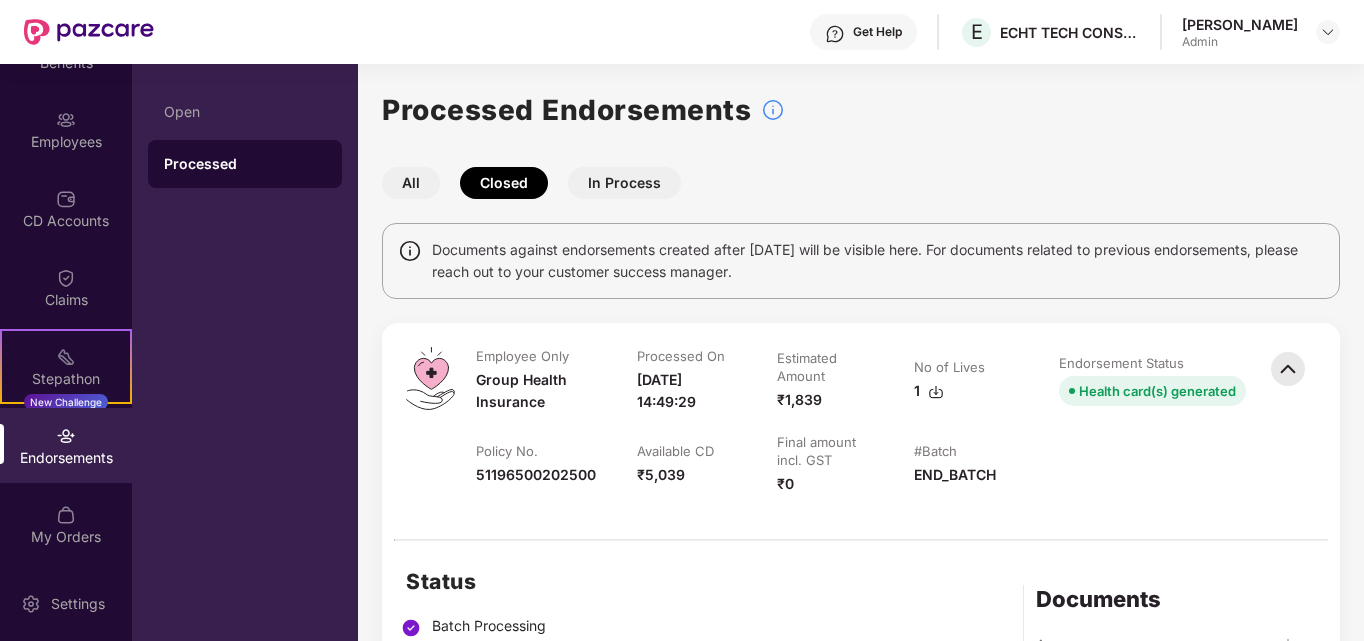 click on "Health card(s) generated" at bounding box center [1157, 391] 